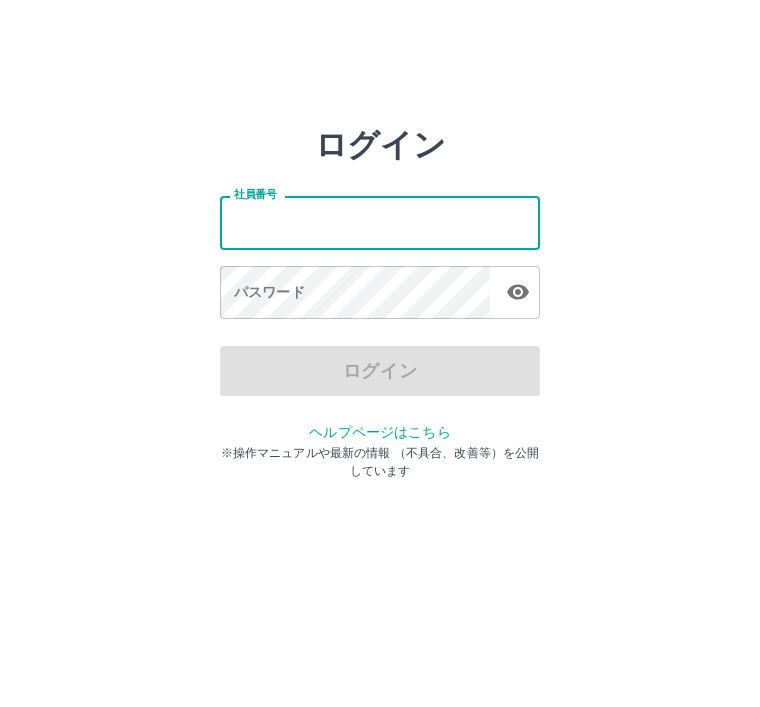scroll, scrollTop: 0, scrollLeft: 0, axis: both 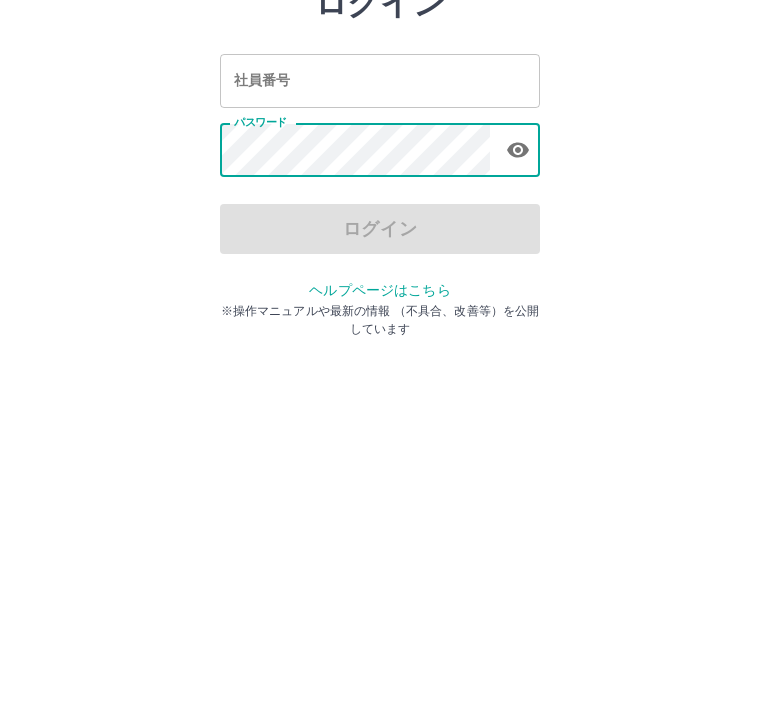 click on "社員番号 社員番号" at bounding box center (380, 222) 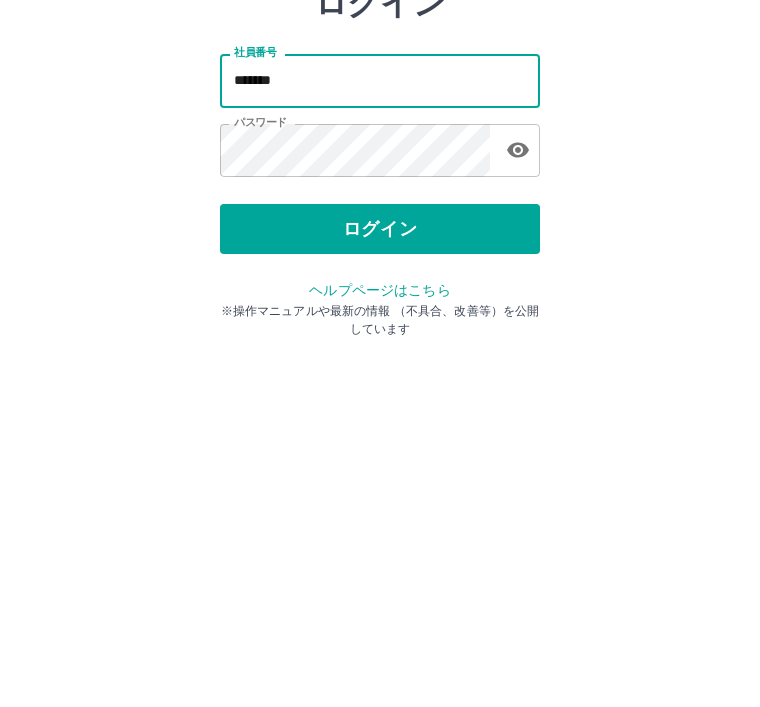 type on "*******" 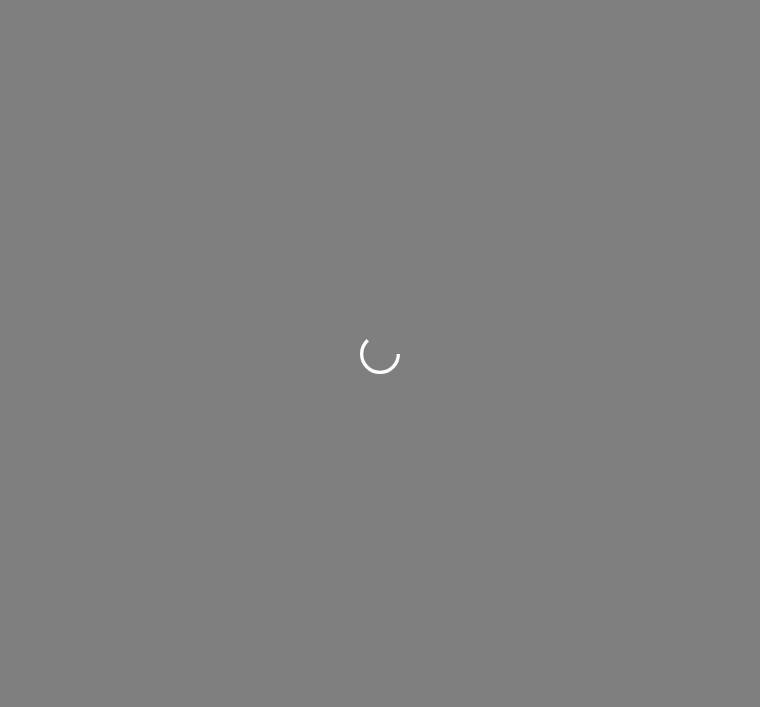 scroll, scrollTop: 0, scrollLeft: 0, axis: both 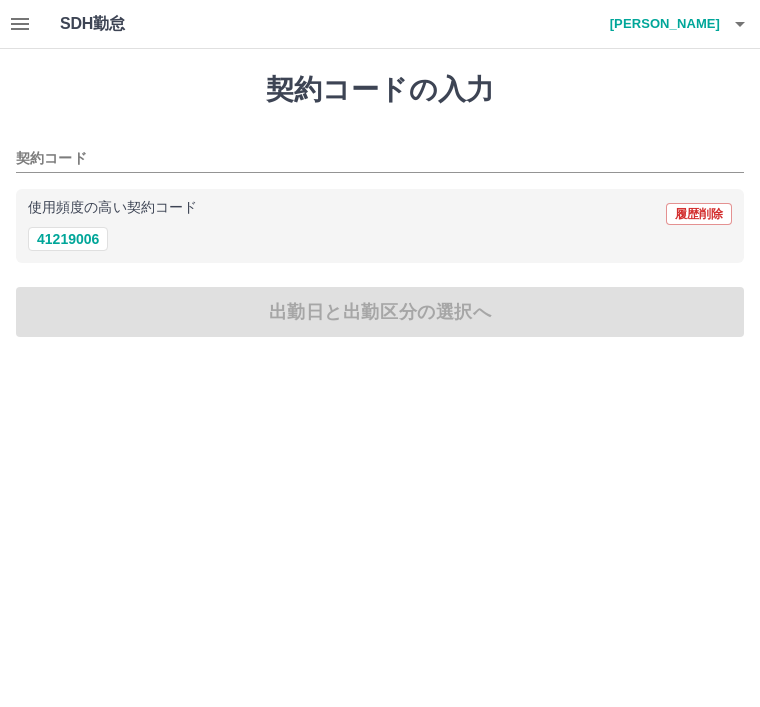 click on "41219006" at bounding box center (68, 239) 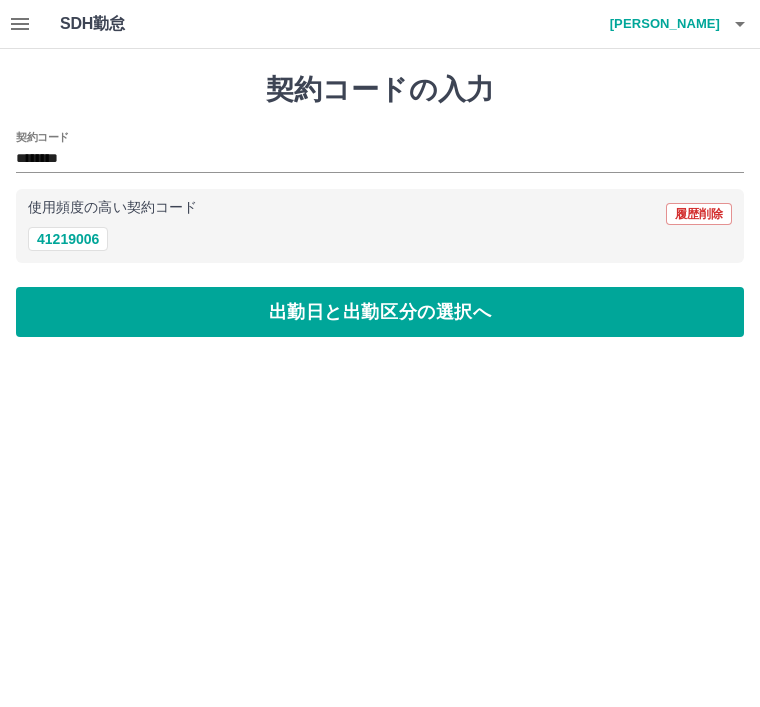 click on "出勤日と出勤区分の選択へ" at bounding box center [380, 312] 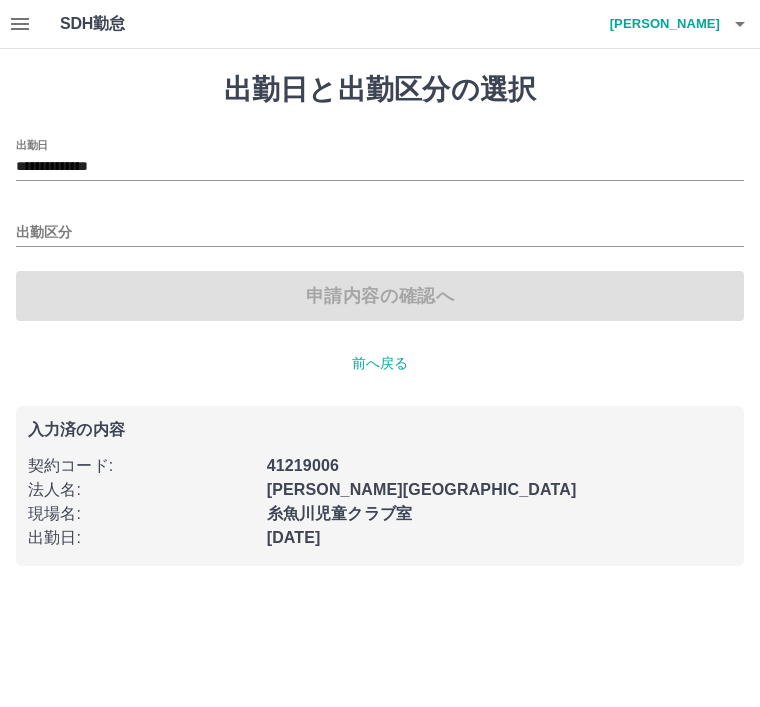 click on "出勤区分" at bounding box center (380, 226) 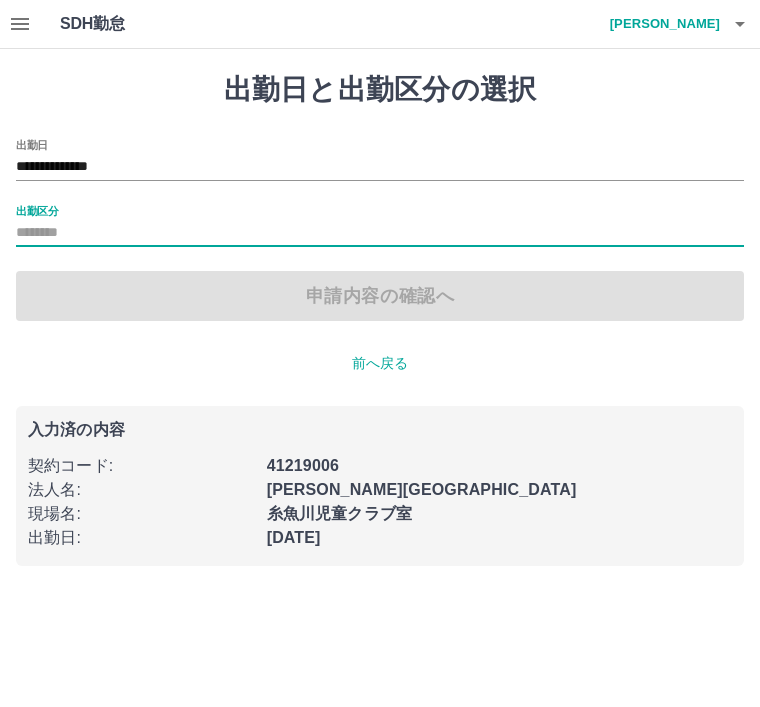 click on "出勤区分" at bounding box center [37, 210] 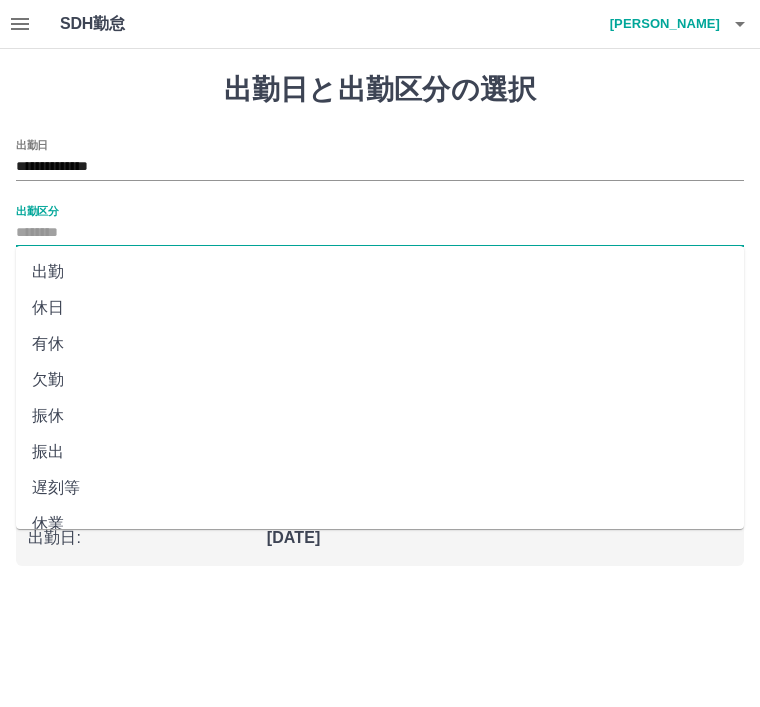 click on "出勤" at bounding box center (380, 272) 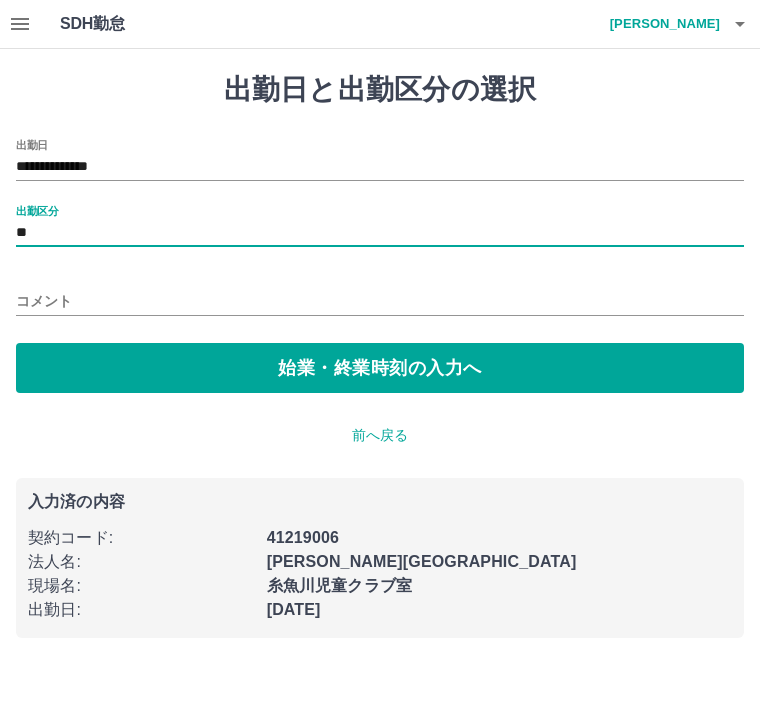 click on "始業・終業時刻の入力へ" at bounding box center (380, 368) 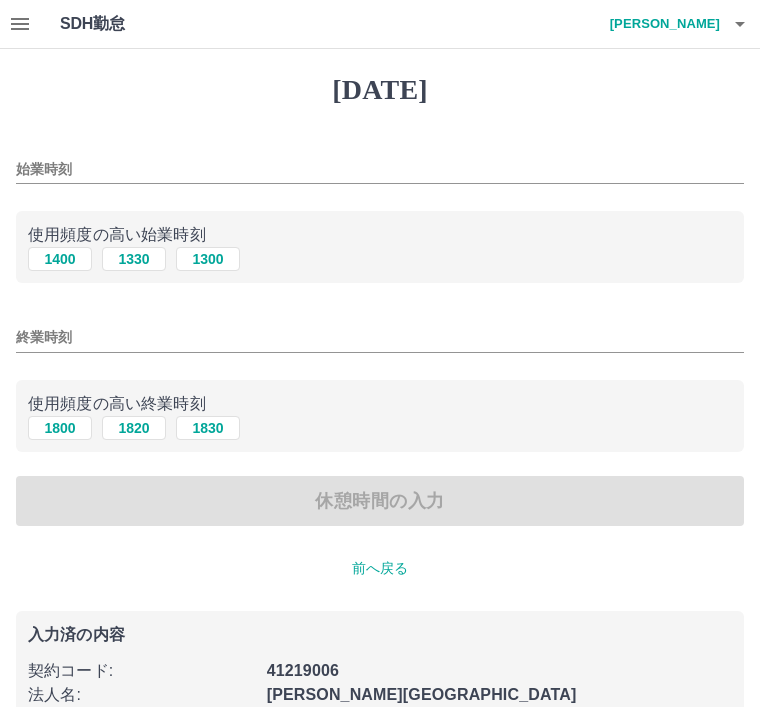 click on "1400" at bounding box center (60, 259) 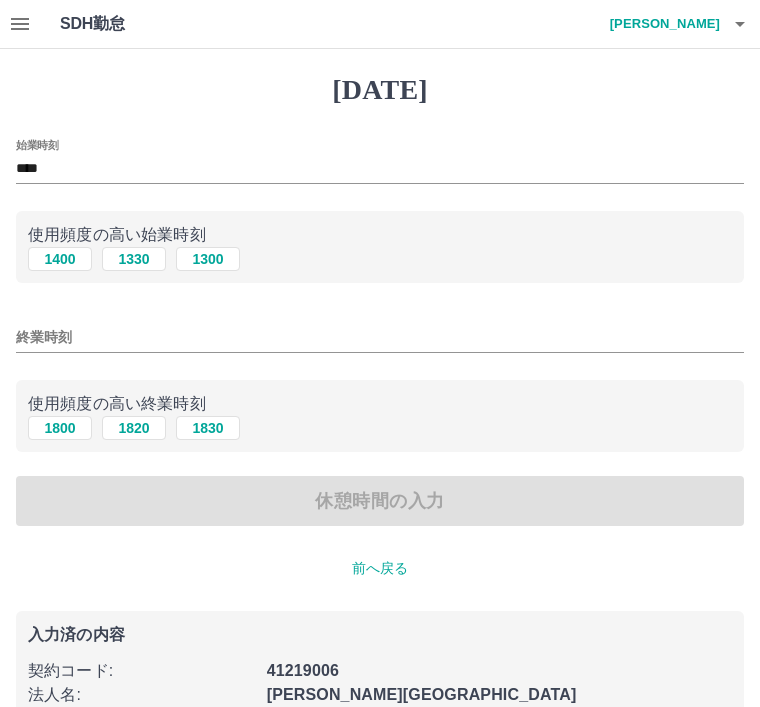 click on "1830" at bounding box center [208, 428] 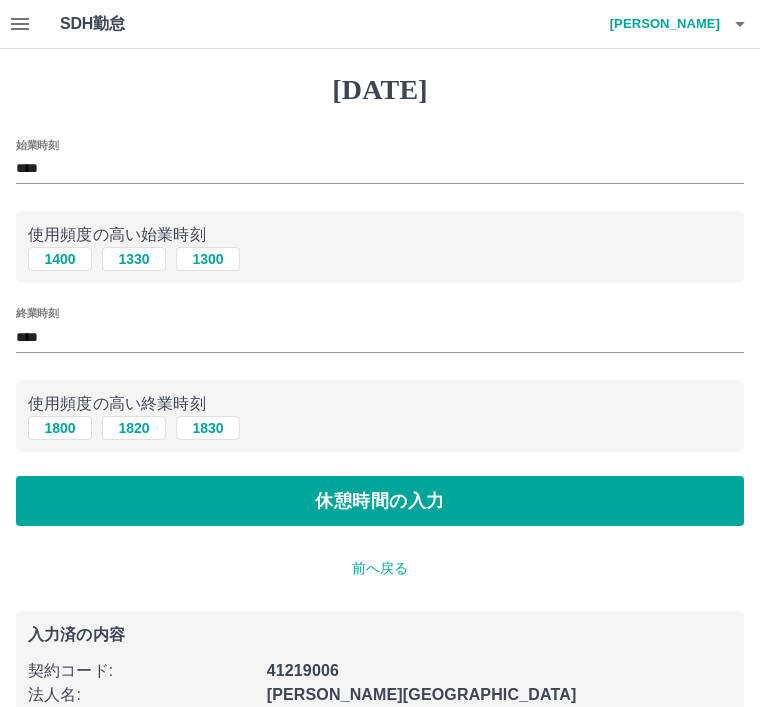 click on "休憩時間の入力" at bounding box center [380, 501] 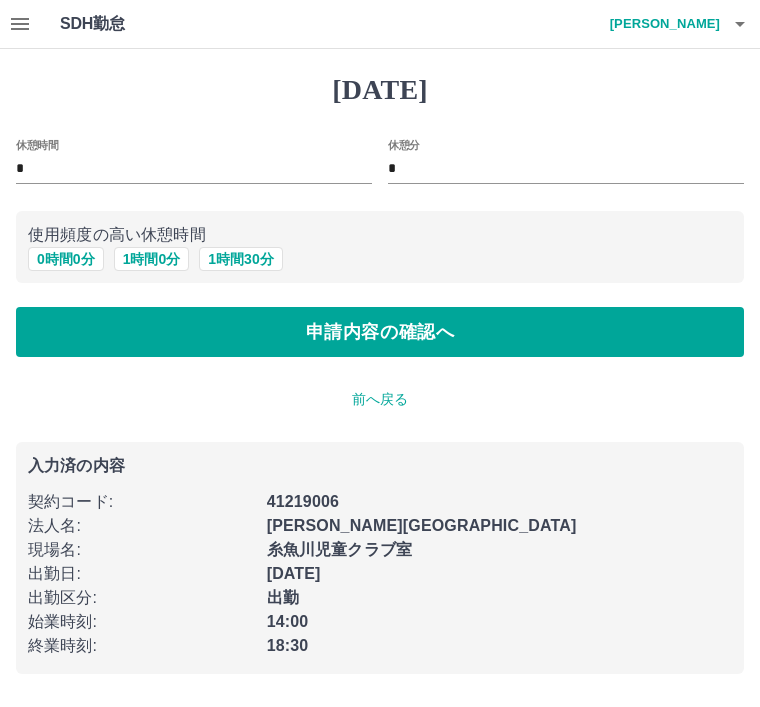 click on "0 時間 0 分" at bounding box center [66, 259] 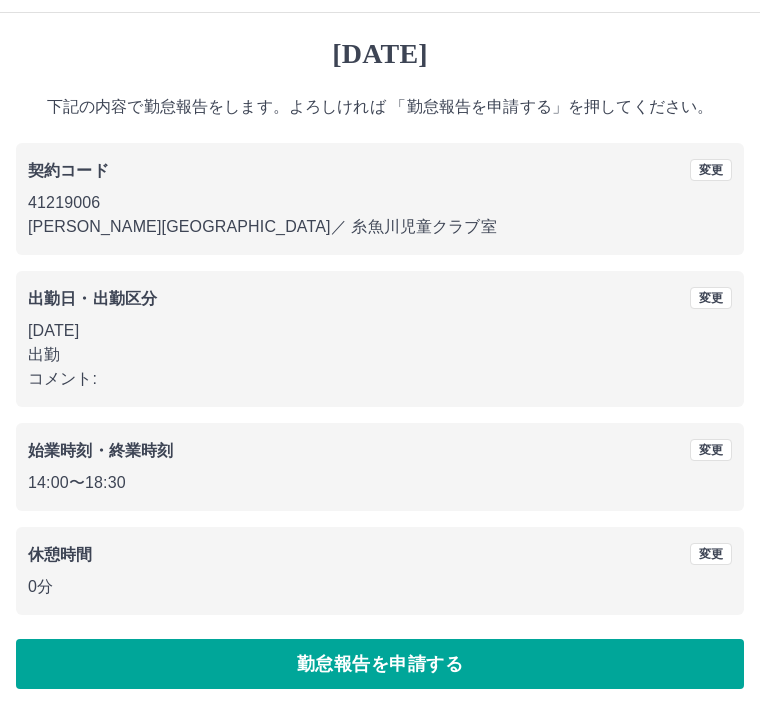 scroll, scrollTop: 41, scrollLeft: 0, axis: vertical 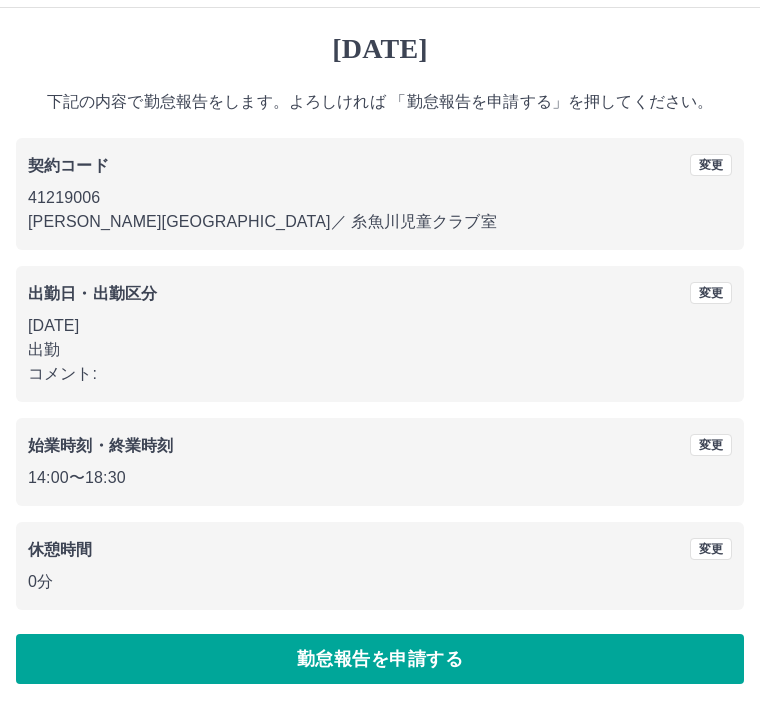 click on "勤怠報告を申請する" at bounding box center [380, 659] 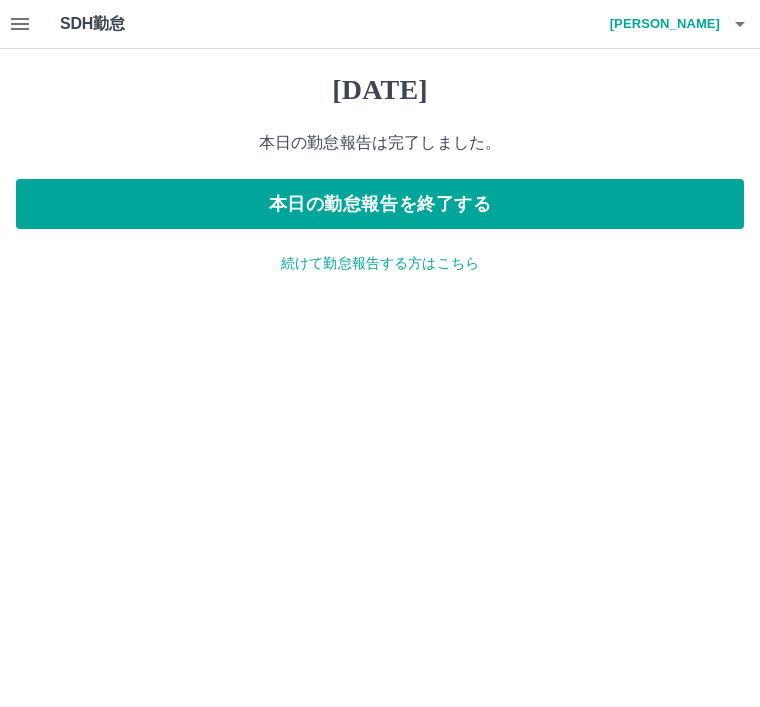 click on "本日の勤怠報告を終了する" at bounding box center (380, 204) 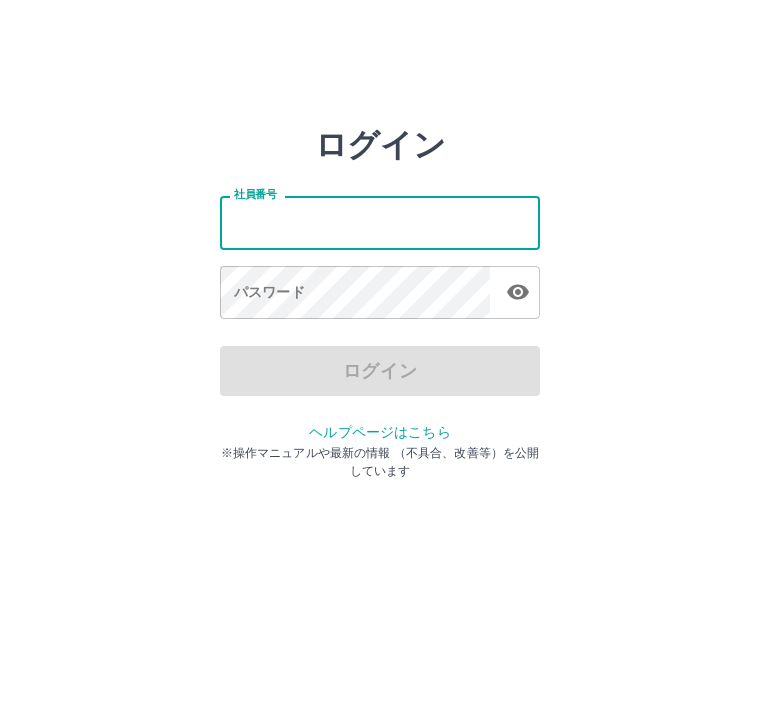 scroll, scrollTop: 0, scrollLeft: 0, axis: both 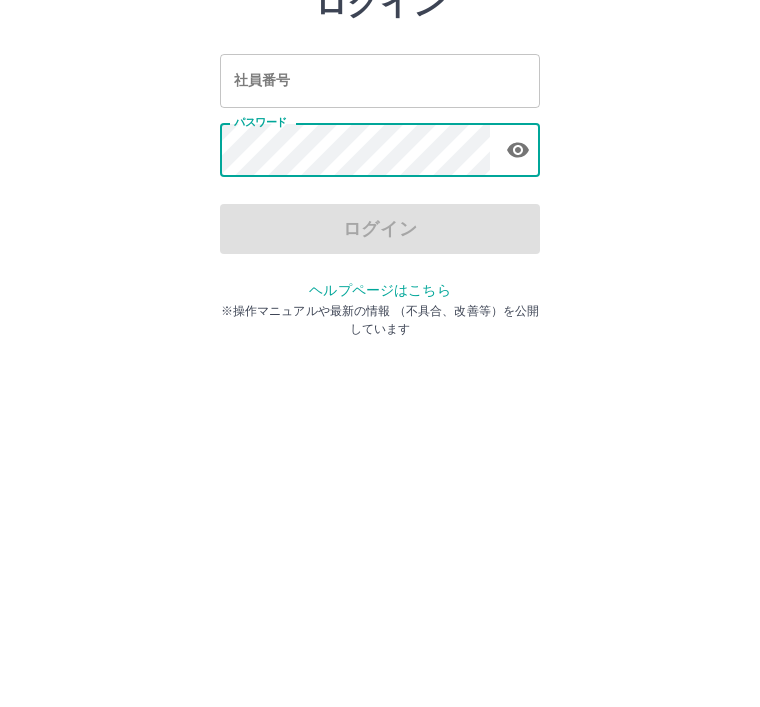 click on "社員番号 社員番号" at bounding box center [380, 222] 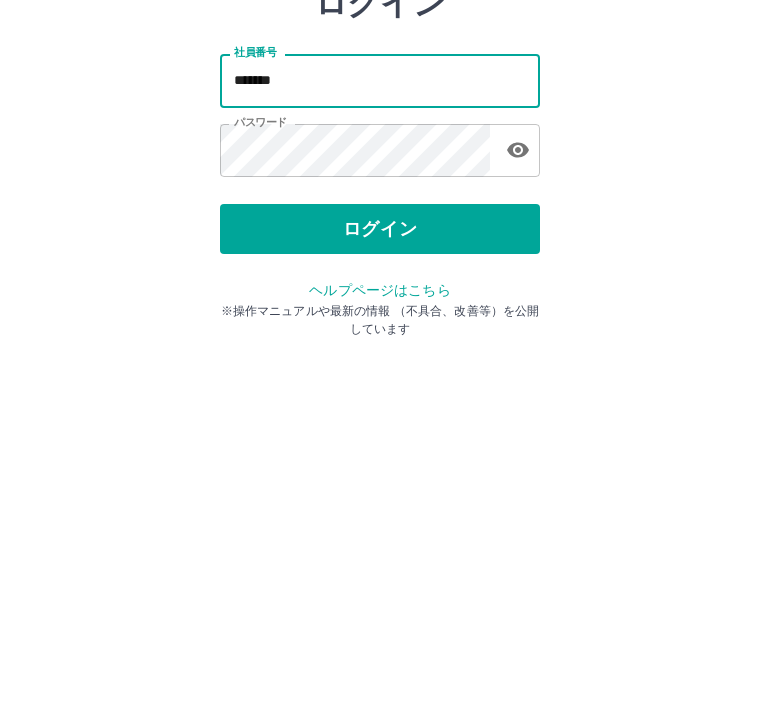 type on "*******" 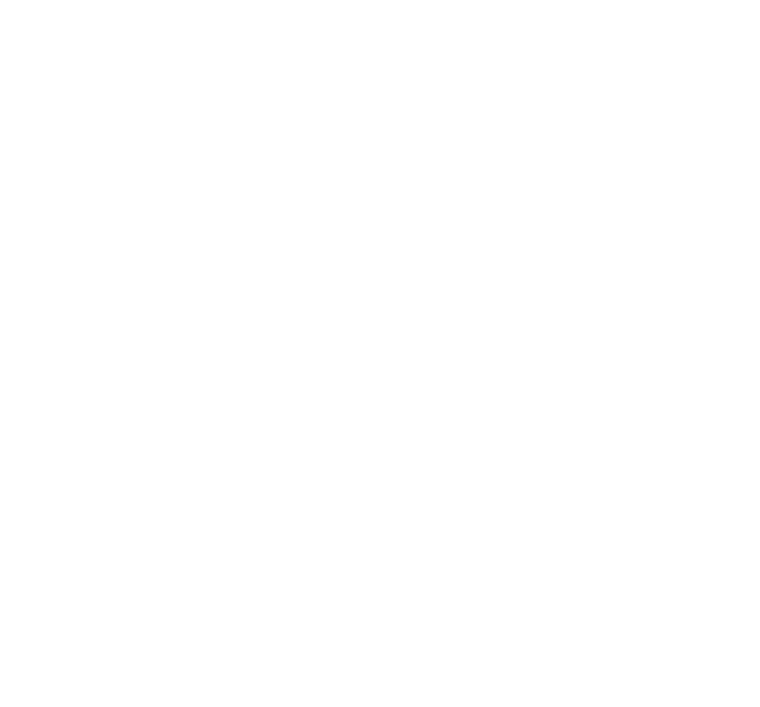scroll, scrollTop: 0, scrollLeft: 0, axis: both 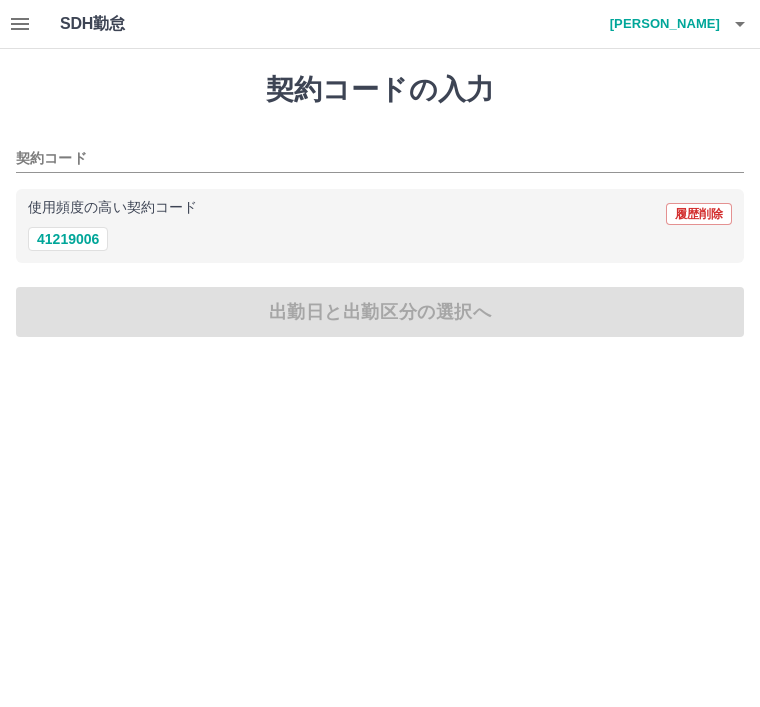 click on "41219006" at bounding box center [68, 239] 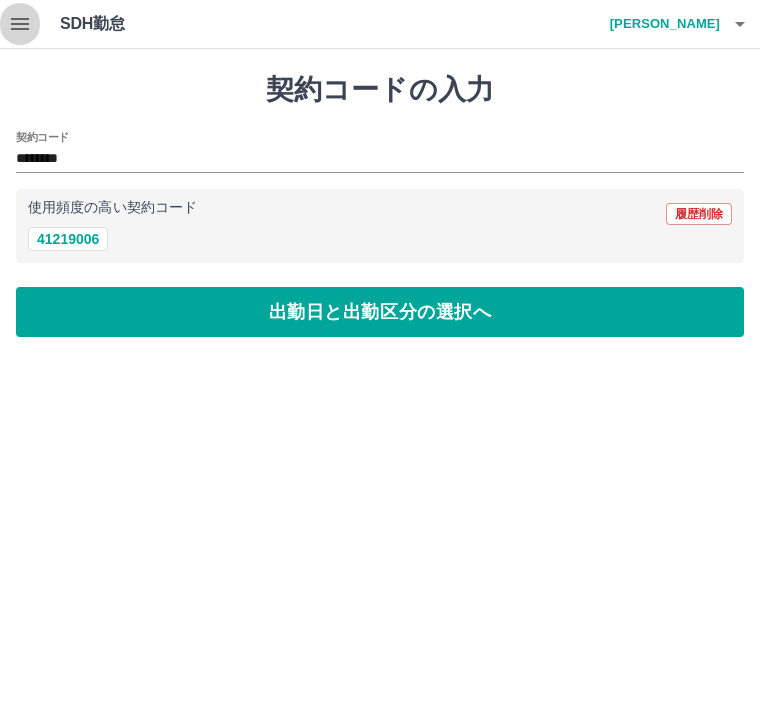 click 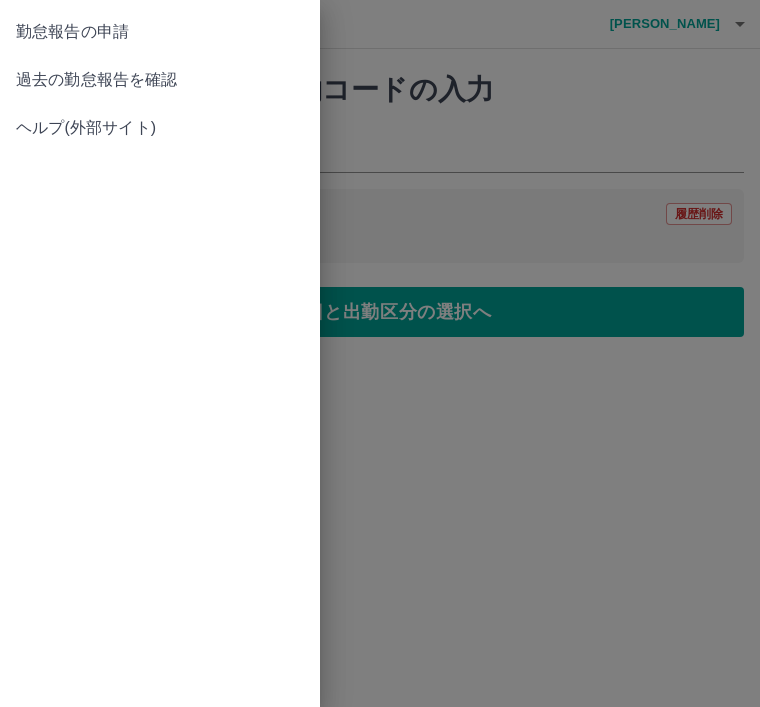click on "過去の勤怠報告を確認" at bounding box center [160, 80] 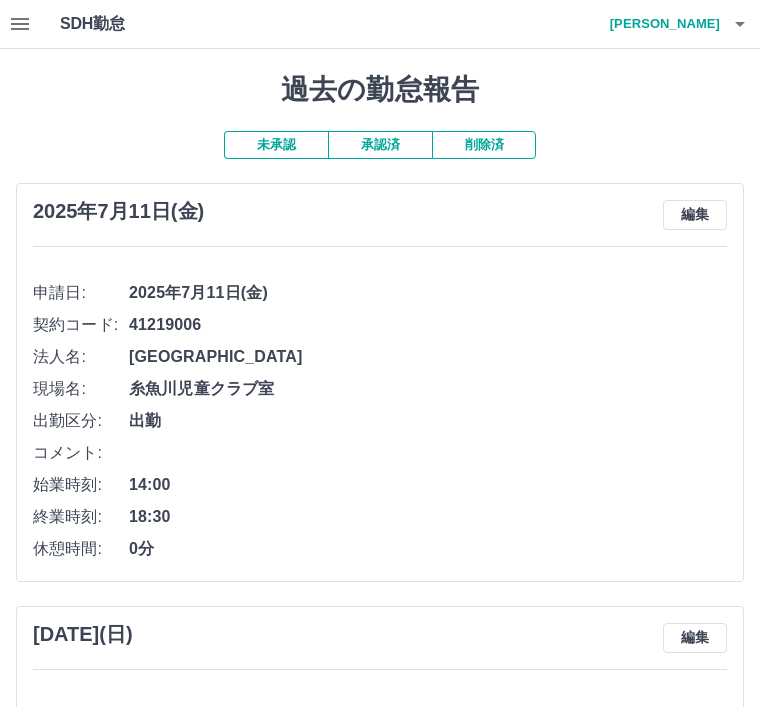 click on "承認済" at bounding box center [380, 145] 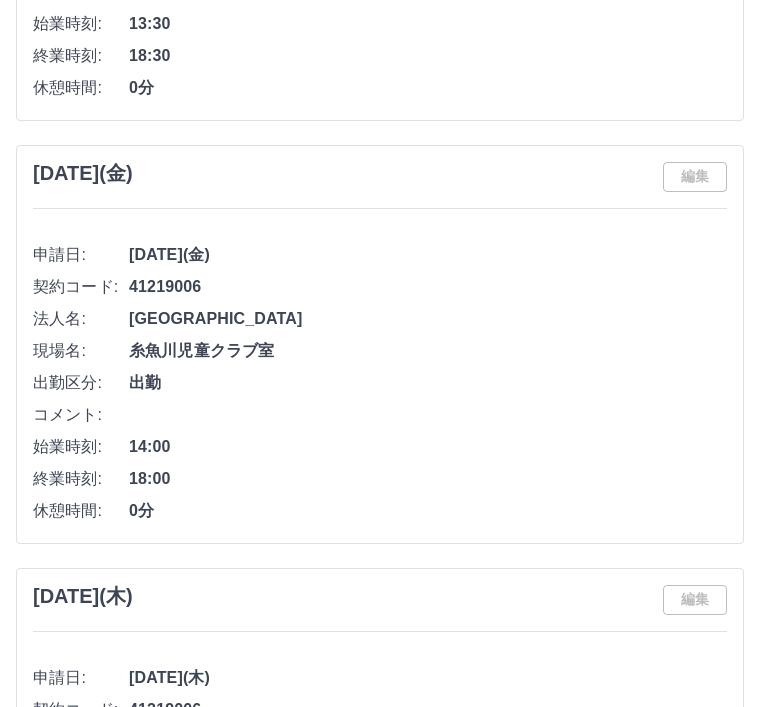 scroll, scrollTop: 1308, scrollLeft: 0, axis: vertical 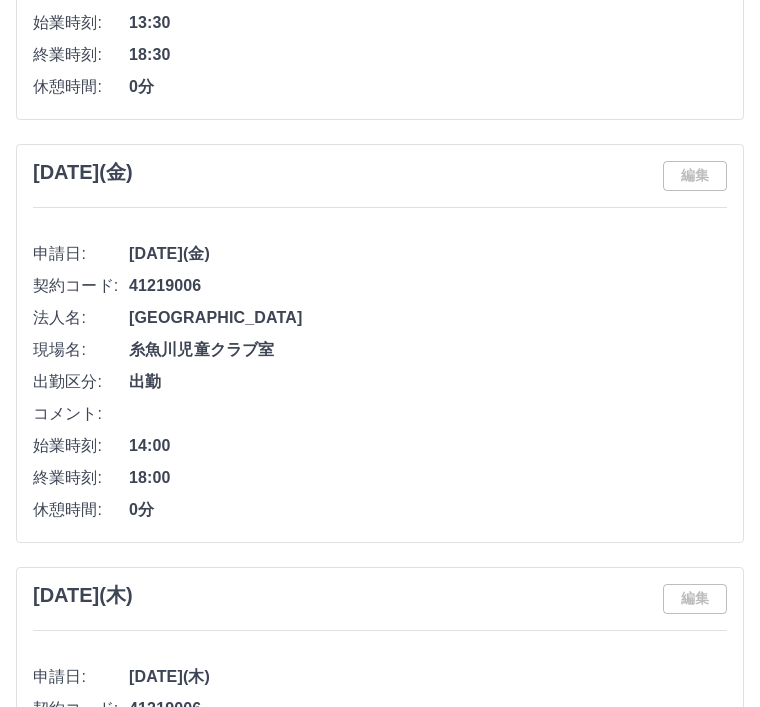 click on "14:00" at bounding box center (428, 446) 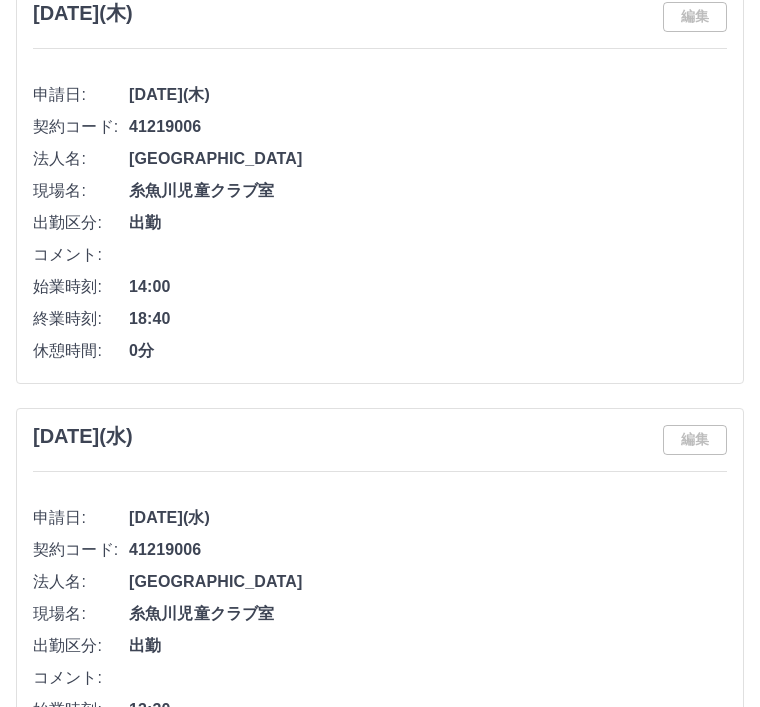 scroll, scrollTop: 1891, scrollLeft: 0, axis: vertical 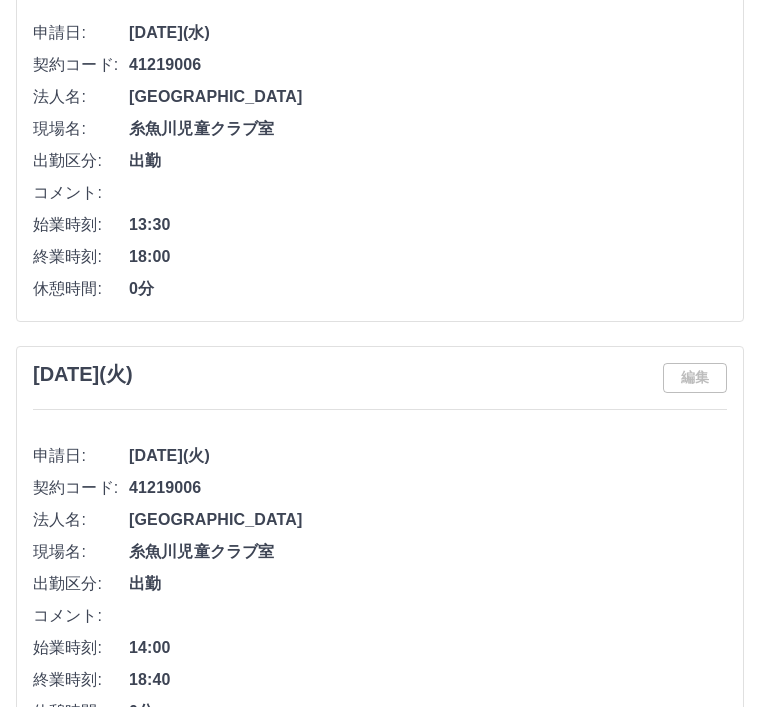 click on "出勤" at bounding box center [428, 585] 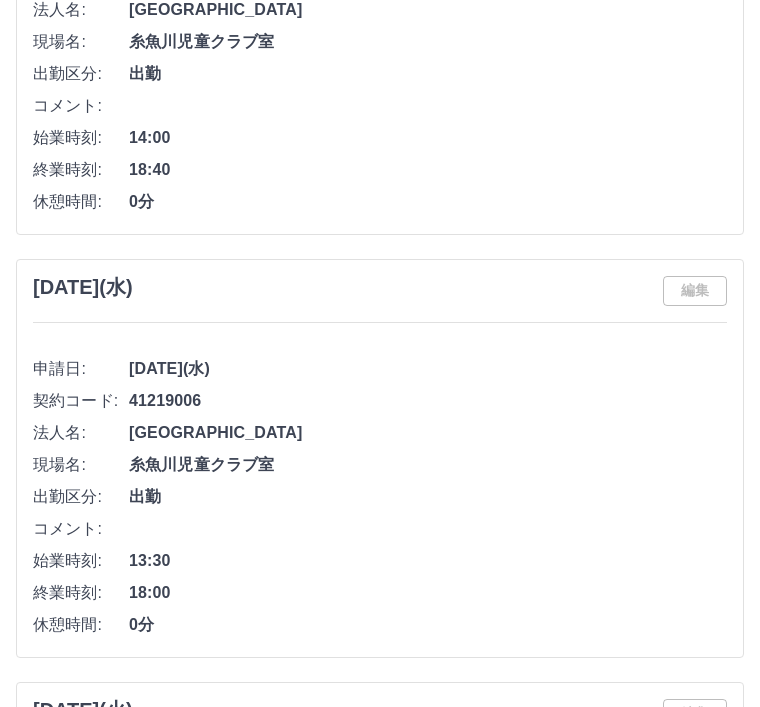 scroll, scrollTop: 2038, scrollLeft: 0, axis: vertical 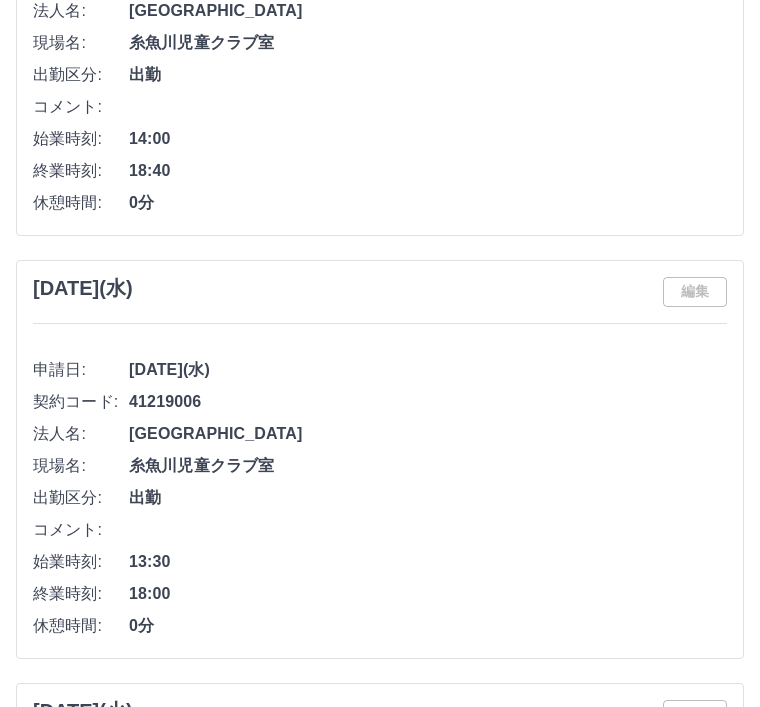 click on "コメント:" at bounding box center [380, 530] 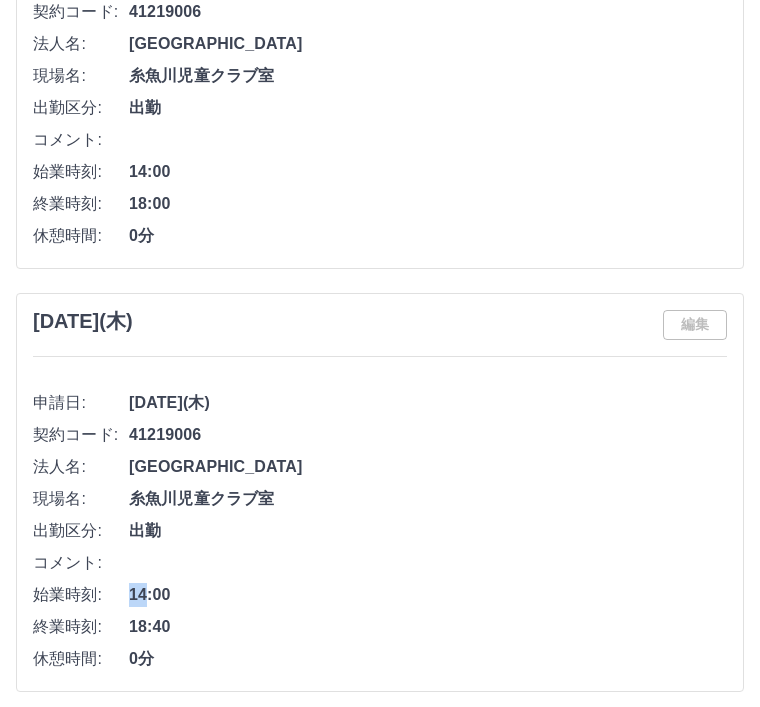 scroll, scrollTop: 1558, scrollLeft: 0, axis: vertical 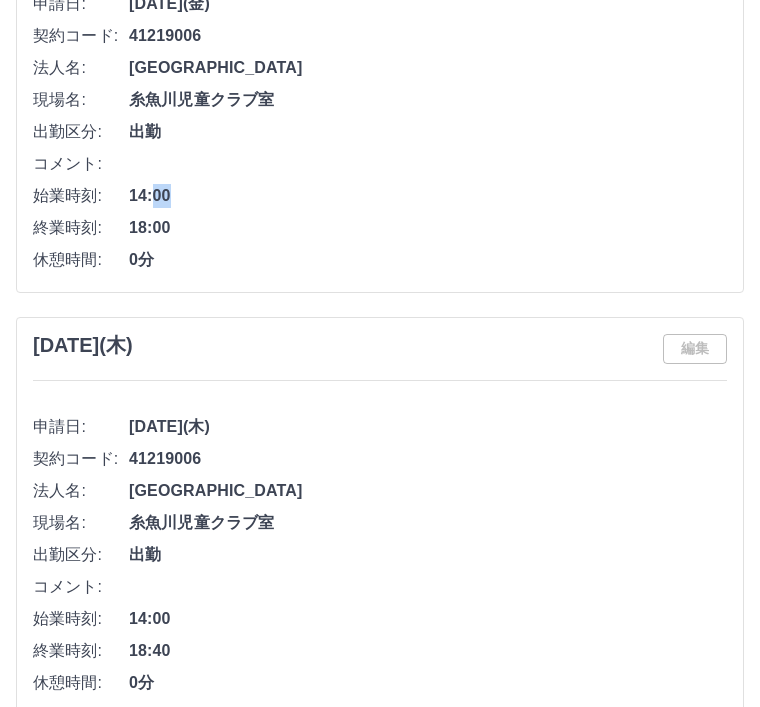 click on "始業時刻: 14:00" at bounding box center [380, 196] 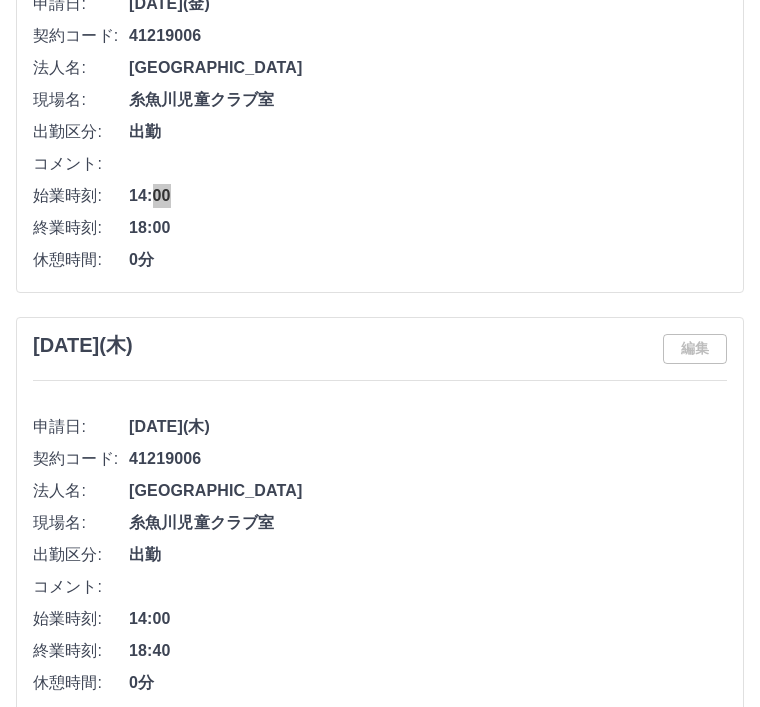 scroll, scrollTop: 6866, scrollLeft: 0, axis: vertical 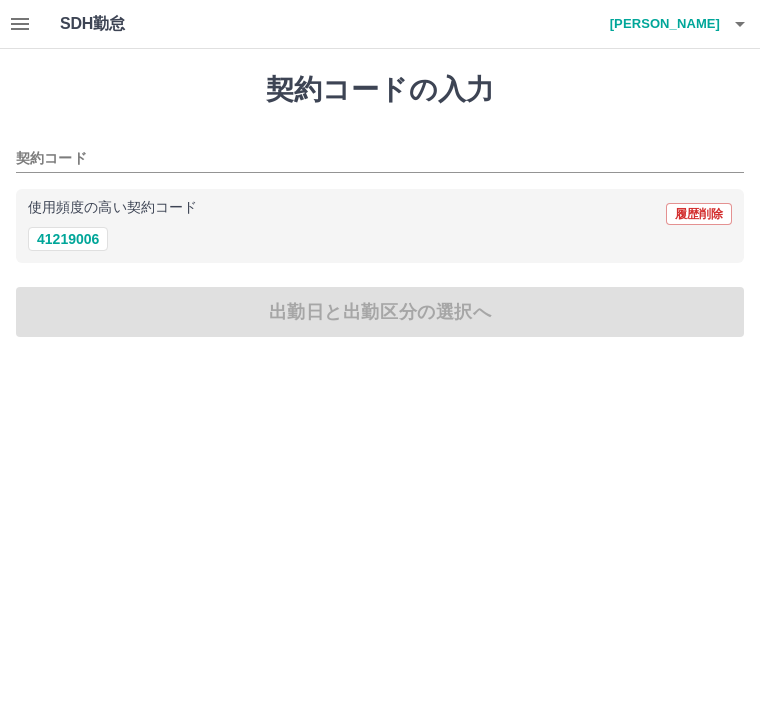 click at bounding box center (20, 24) 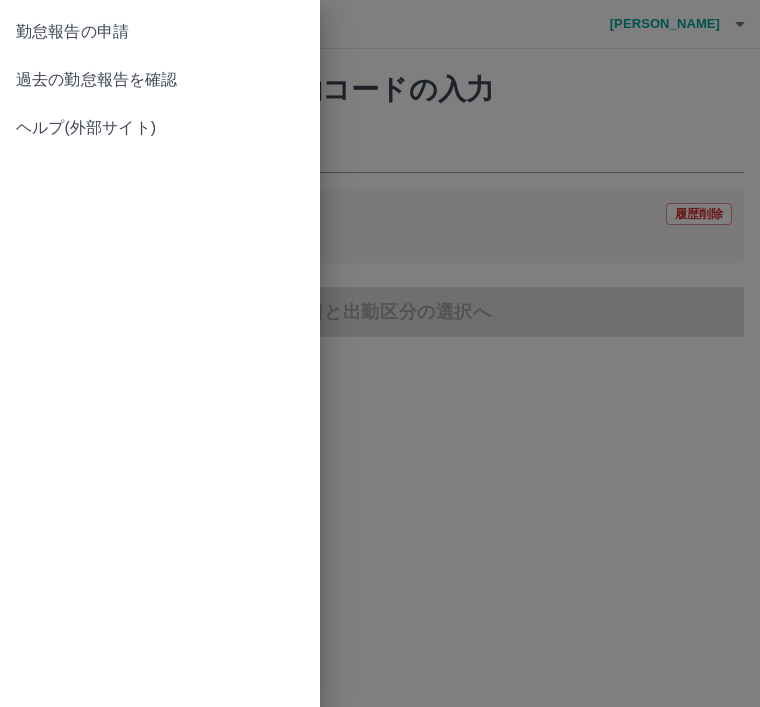 click on "過去の勤怠報告を確認" at bounding box center (160, 80) 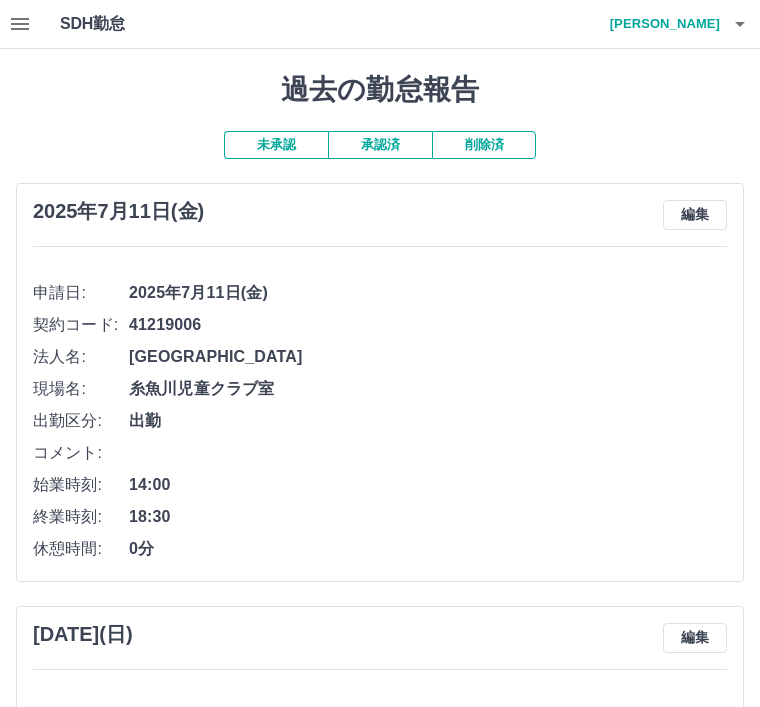 click on "承認済" at bounding box center [380, 145] 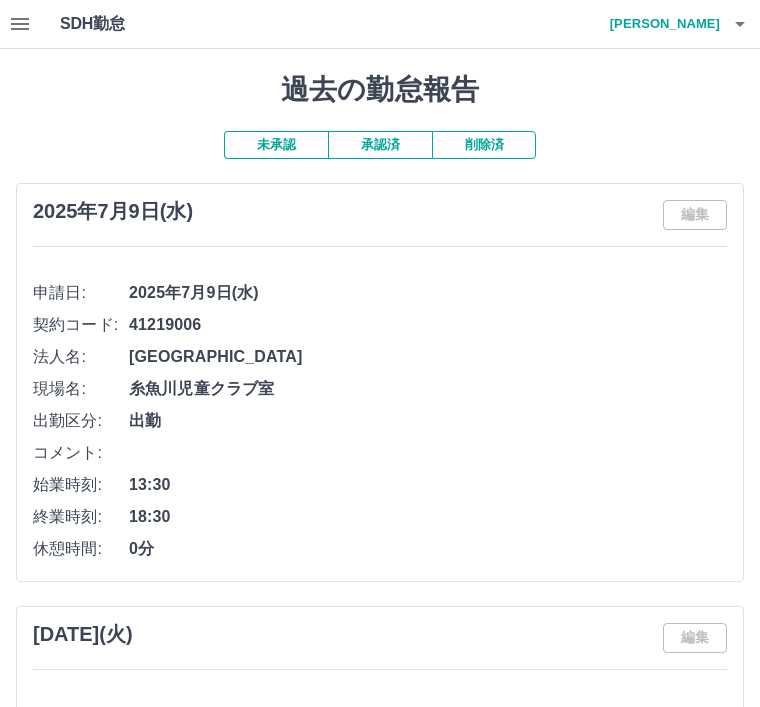 click on "承認済" at bounding box center (380, 145) 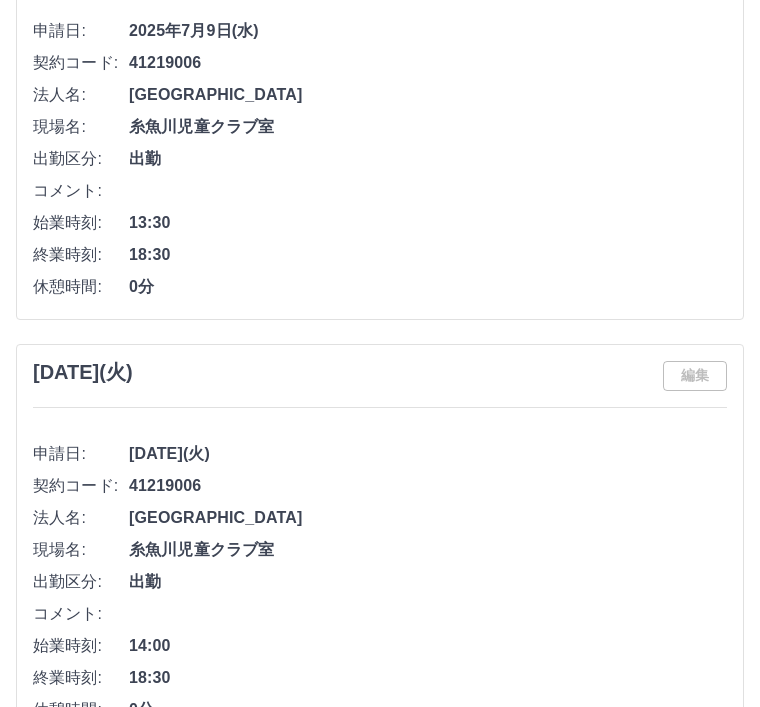 scroll, scrollTop: 235, scrollLeft: 0, axis: vertical 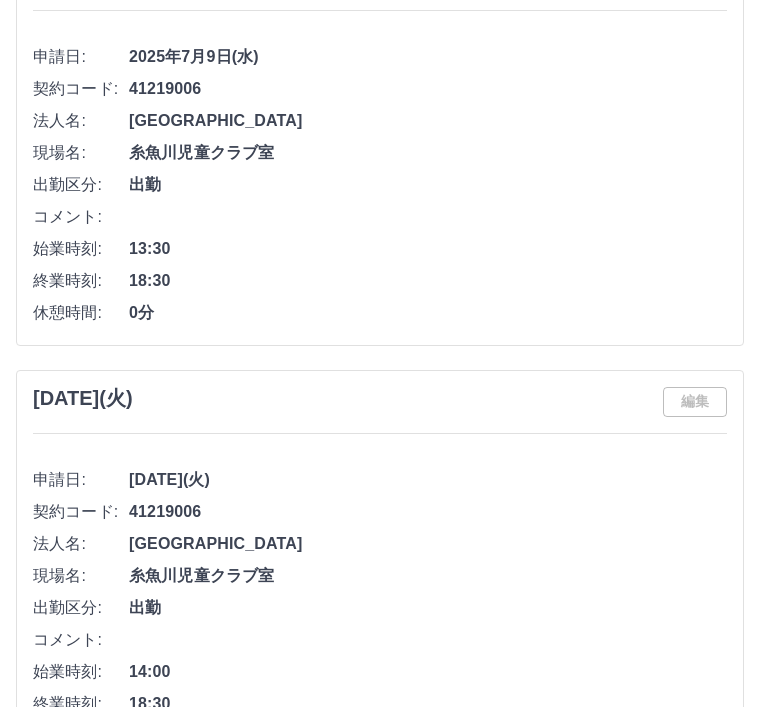 click on "2025年7月8日(火) 編集 申請日: 2025年7月8日(火) 契約コード: 41219006 法人名: 糸魚川市 現場名: 糸魚川児童クラブ室 出勤区分: 出勤 コメント: 始業時刻: 14:00 終業時刻: 18:30 休憩時間: 0分" at bounding box center (380, 570) 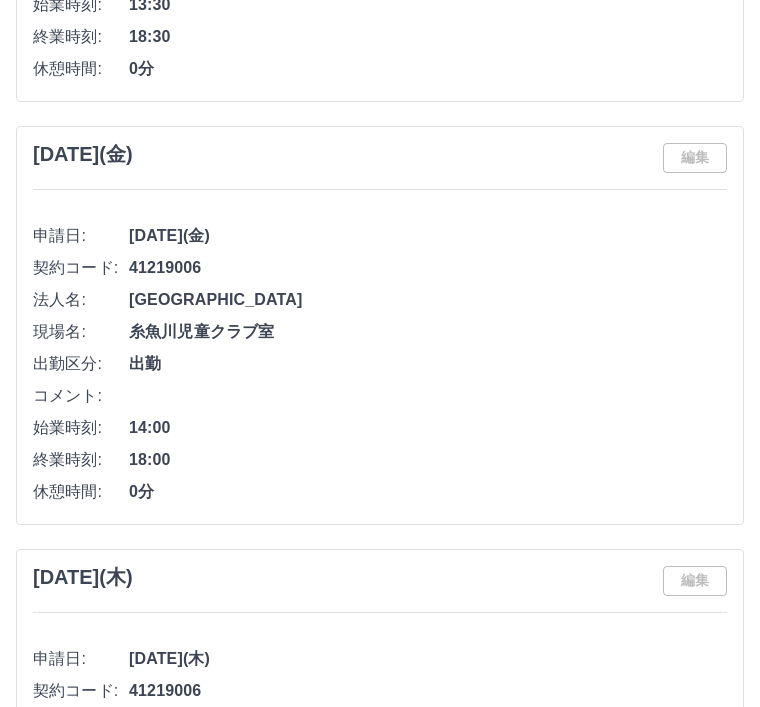 scroll, scrollTop: 1327, scrollLeft: 0, axis: vertical 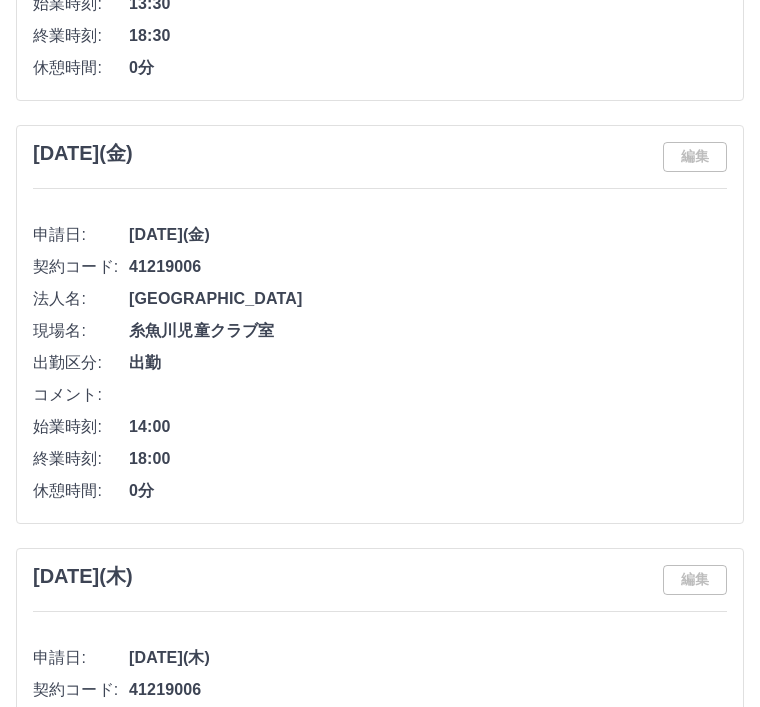 click on "編集" at bounding box center [695, 157] 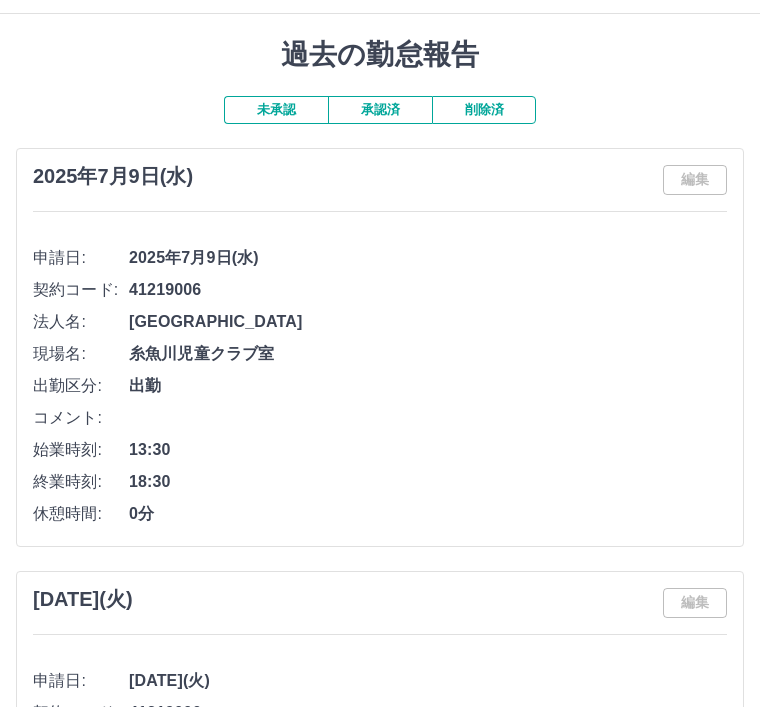 scroll, scrollTop: 0, scrollLeft: 0, axis: both 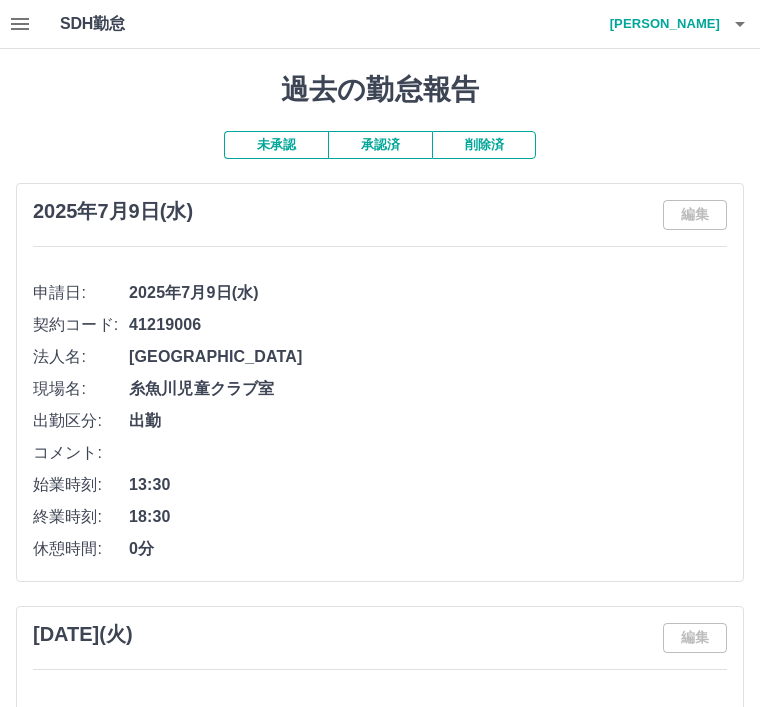 click 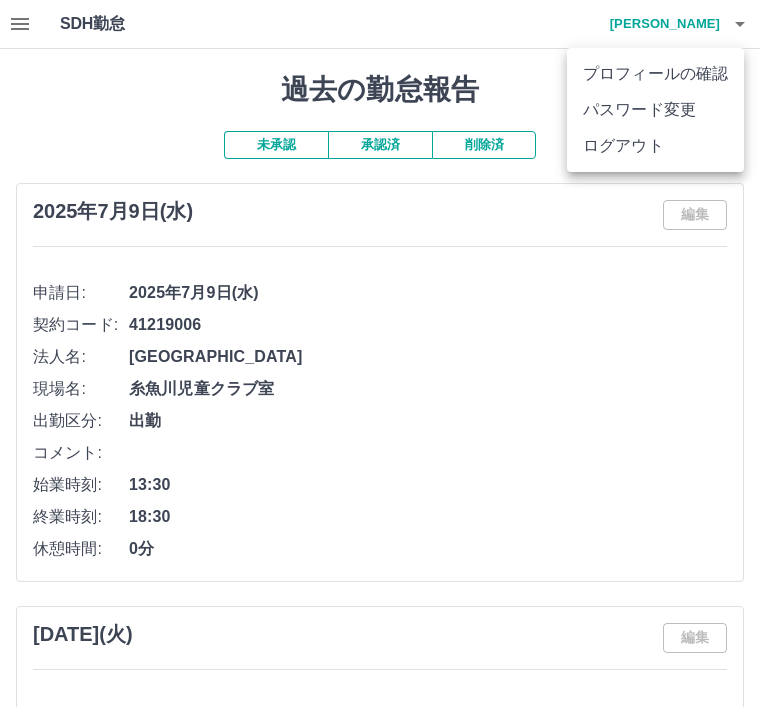 click on "ログアウト" at bounding box center [655, 146] 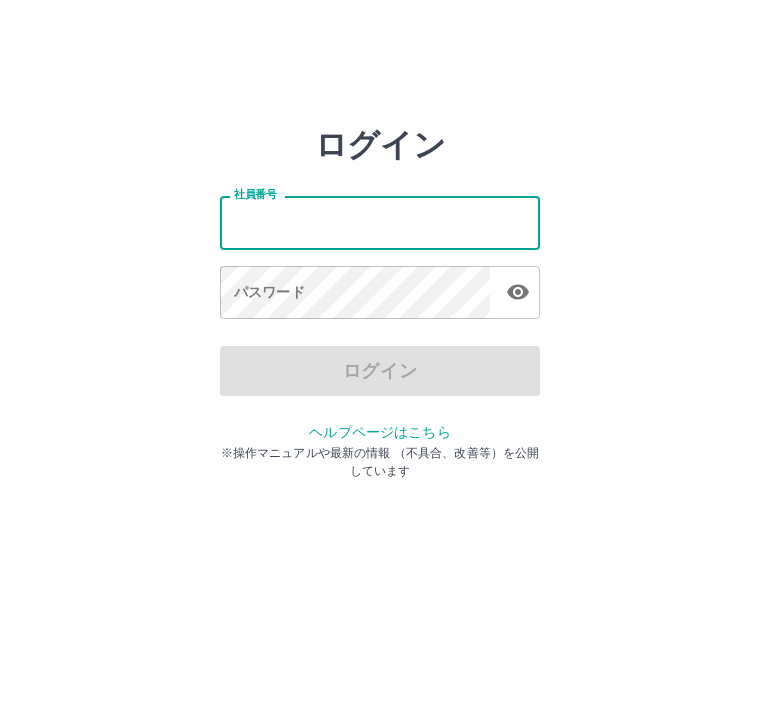scroll, scrollTop: 0, scrollLeft: 0, axis: both 